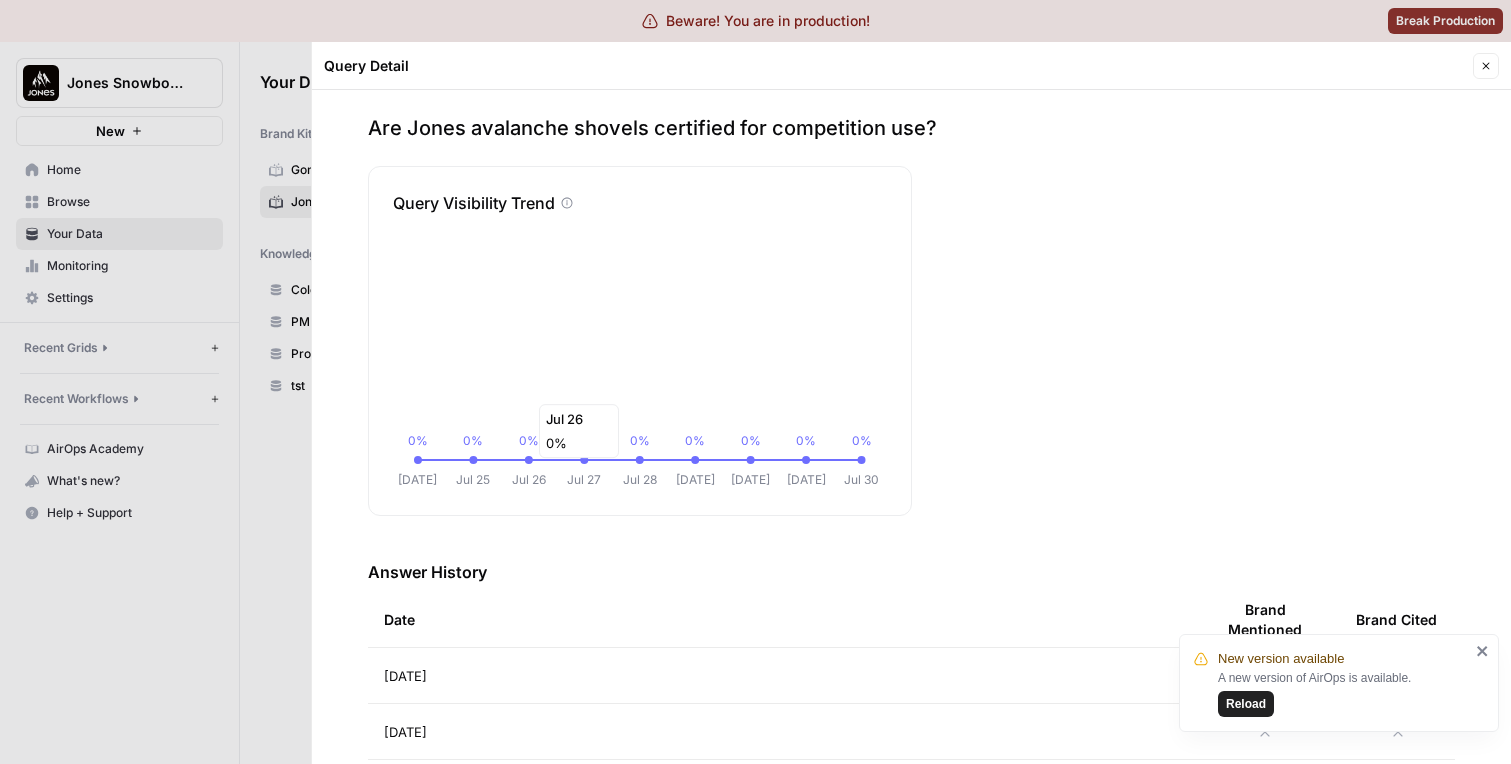 scroll, scrollTop: 0, scrollLeft: 0, axis: both 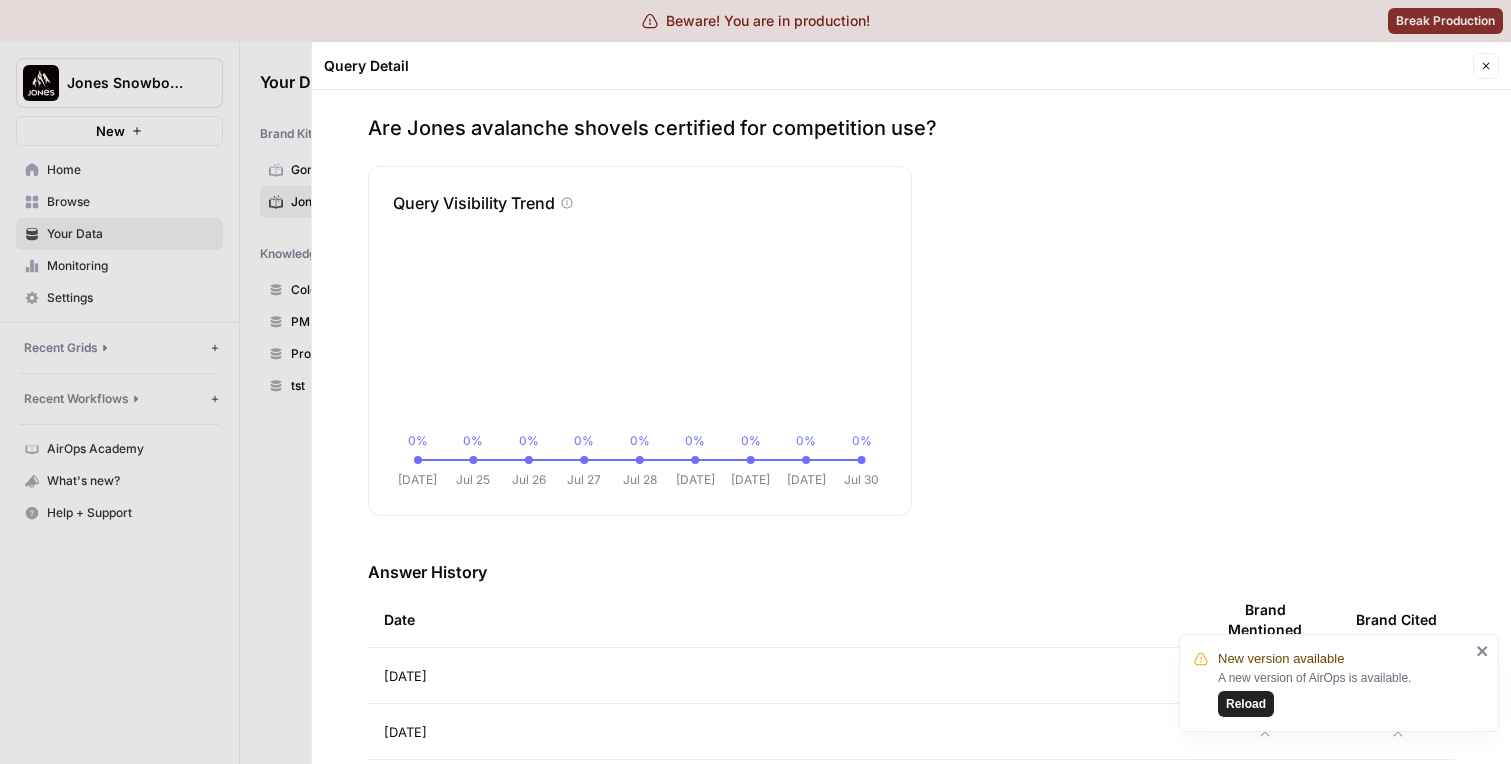 click at bounding box center (755, 382) 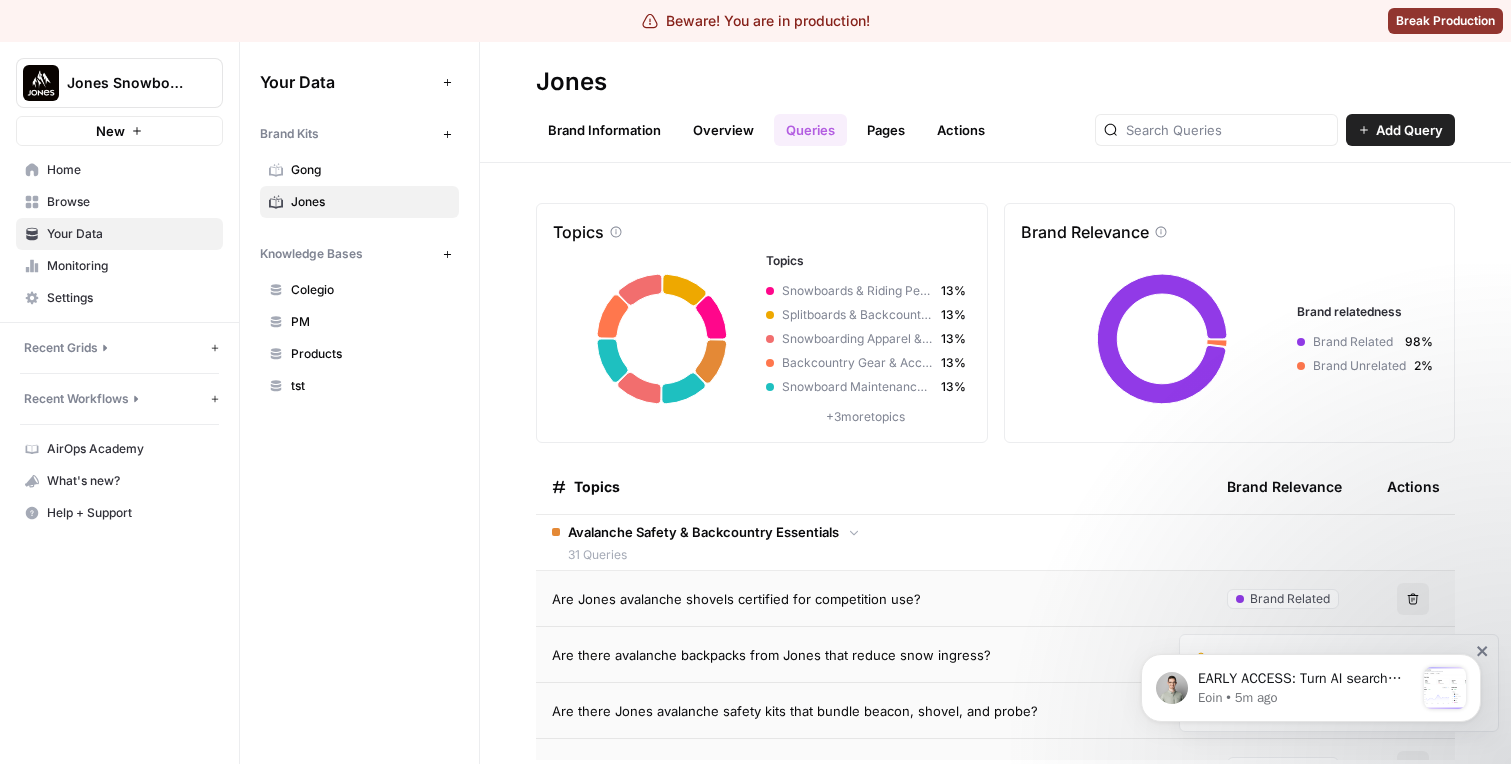 scroll, scrollTop: 0, scrollLeft: 0, axis: both 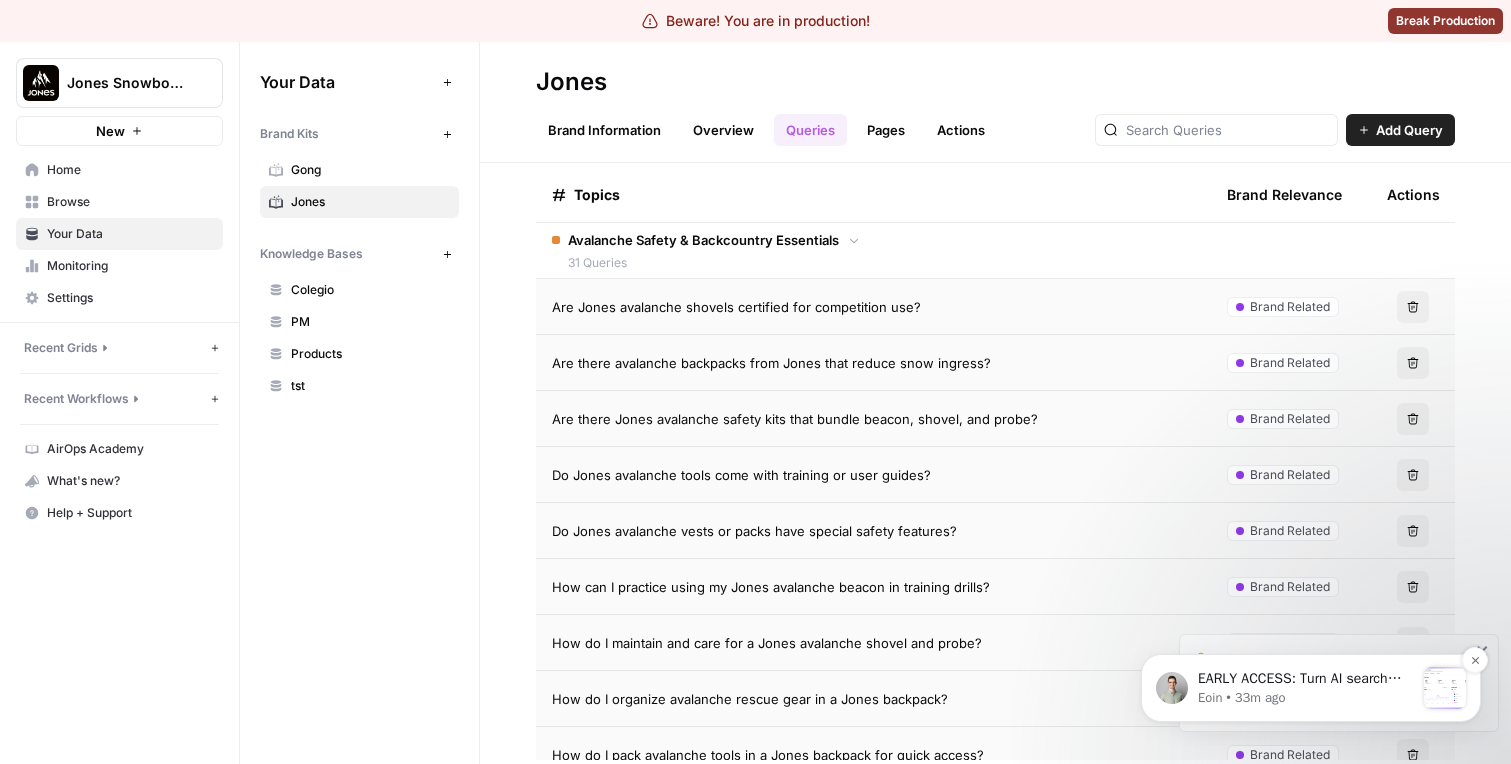 click on "EARLY ACCESS: Turn AI search insights into action.  The ability to turn visibility insights into actions is now available in early access. See how you stack up in AI search and take action in four ways: refresh existing content, create new, win back third-party citations, or engage in social conversations.     Space is limited. Book a call to join early access." at bounding box center [1306, 679] 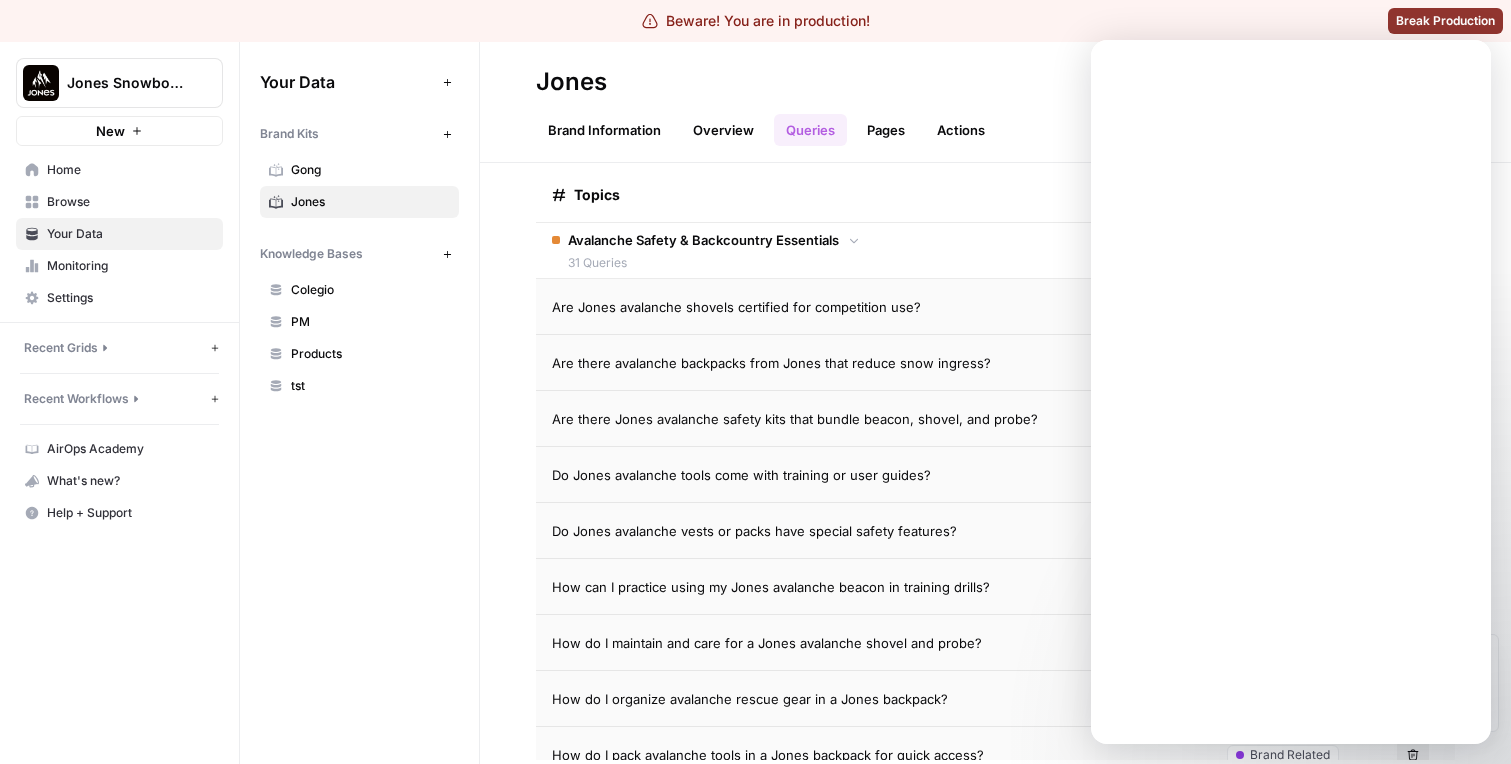 scroll, scrollTop: 0, scrollLeft: 0, axis: both 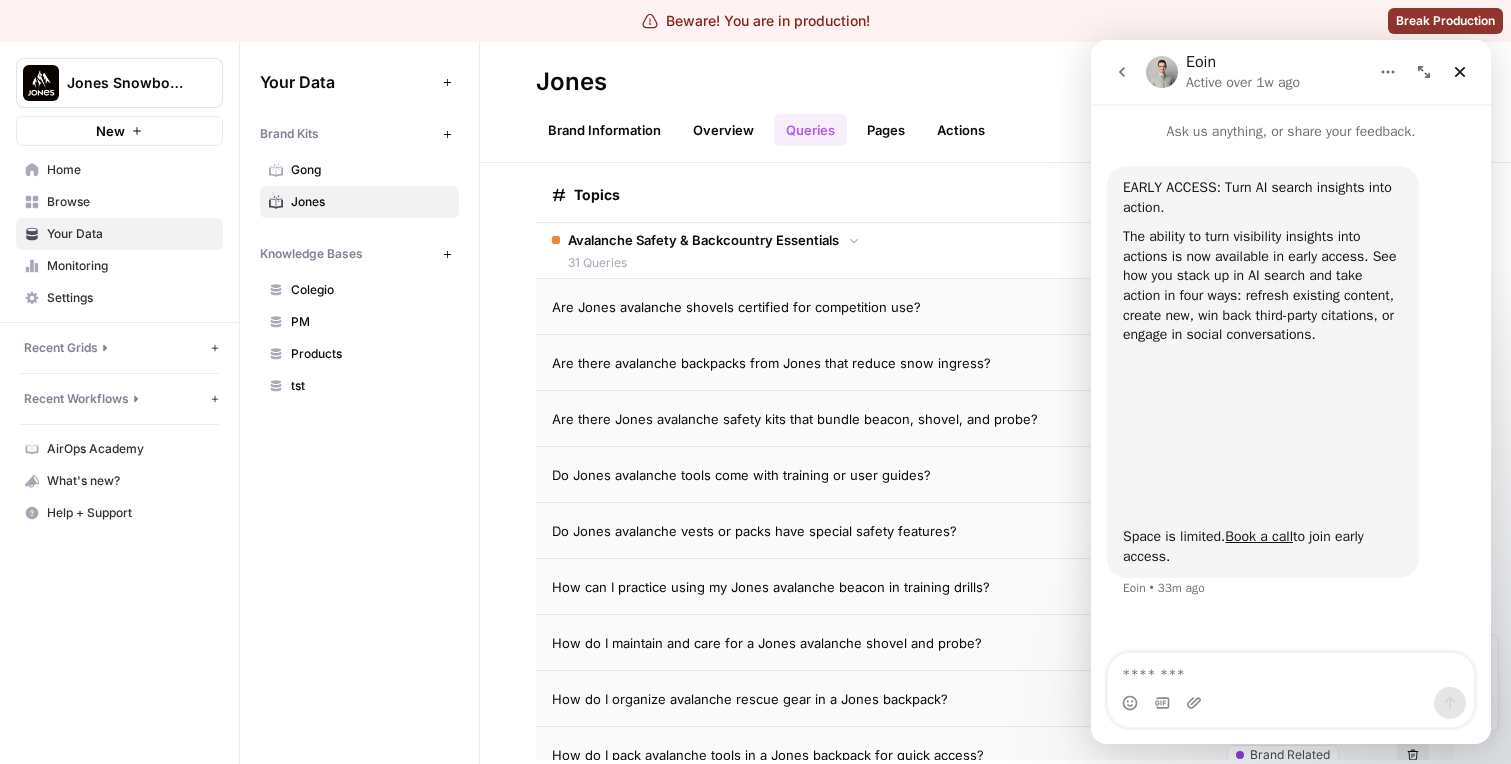 click on "Are there Jones avalanche safety kits that bundle beacon, shovel, and probe?" at bounding box center (873, 418) 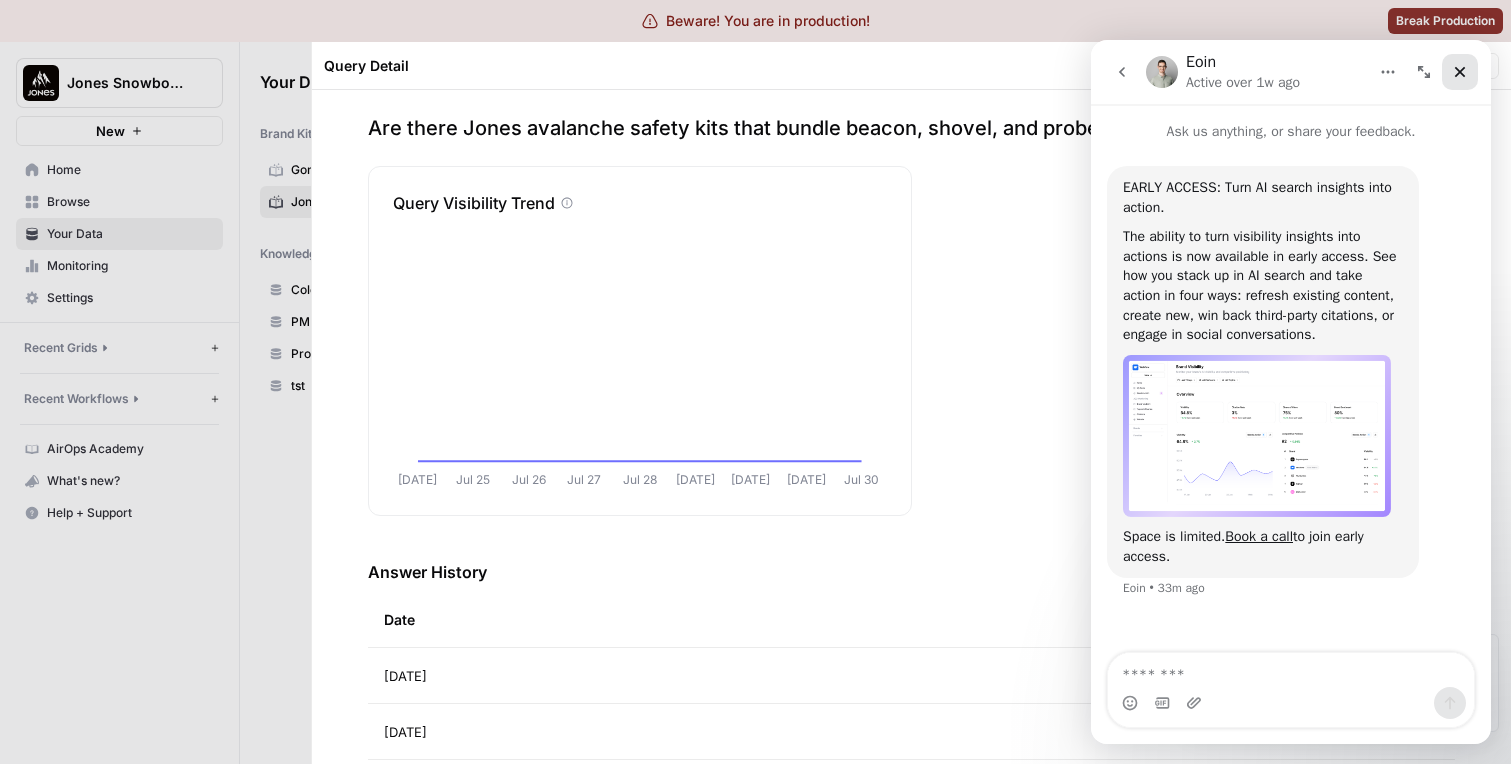 click 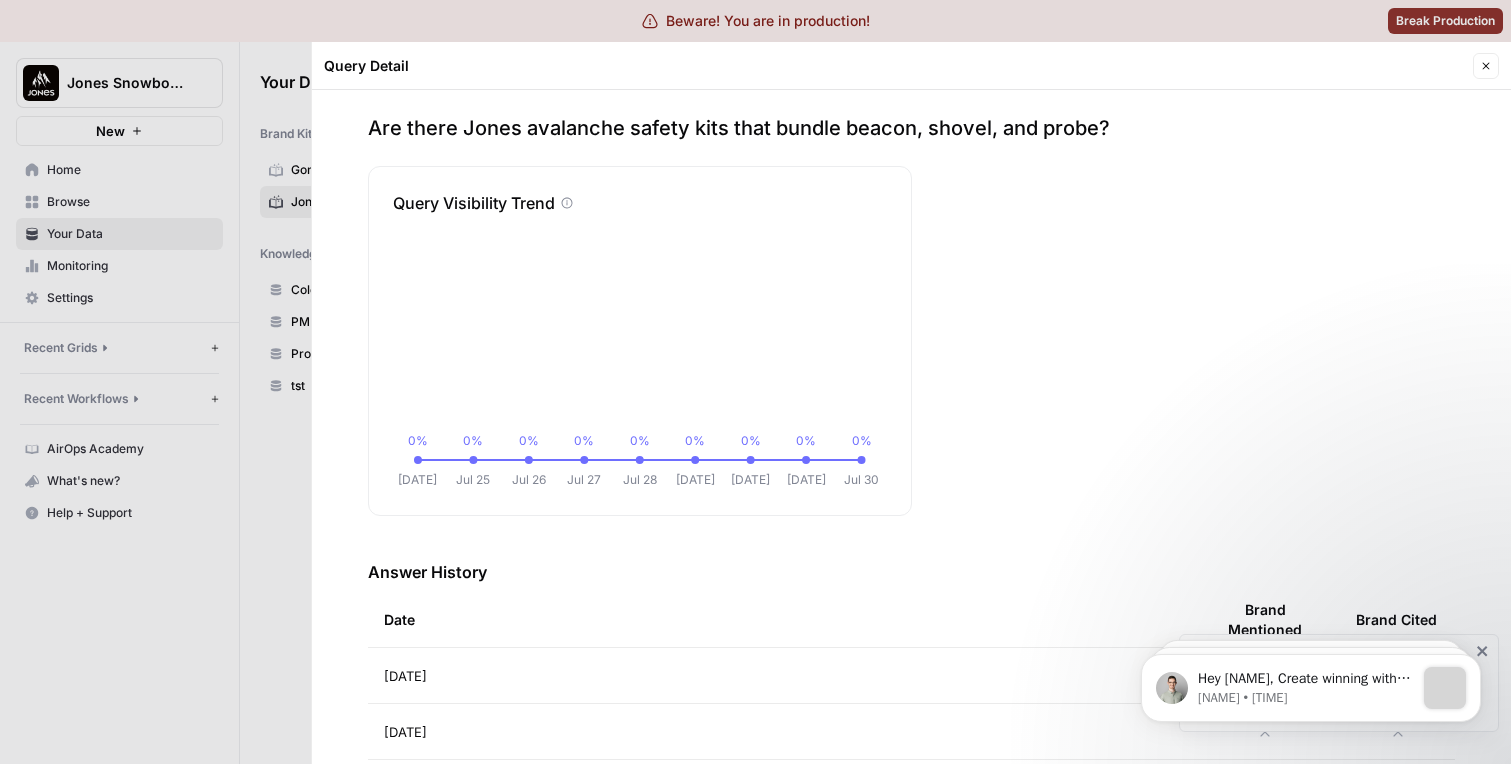 scroll, scrollTop: 0, scrollLeft: 0, axis: both 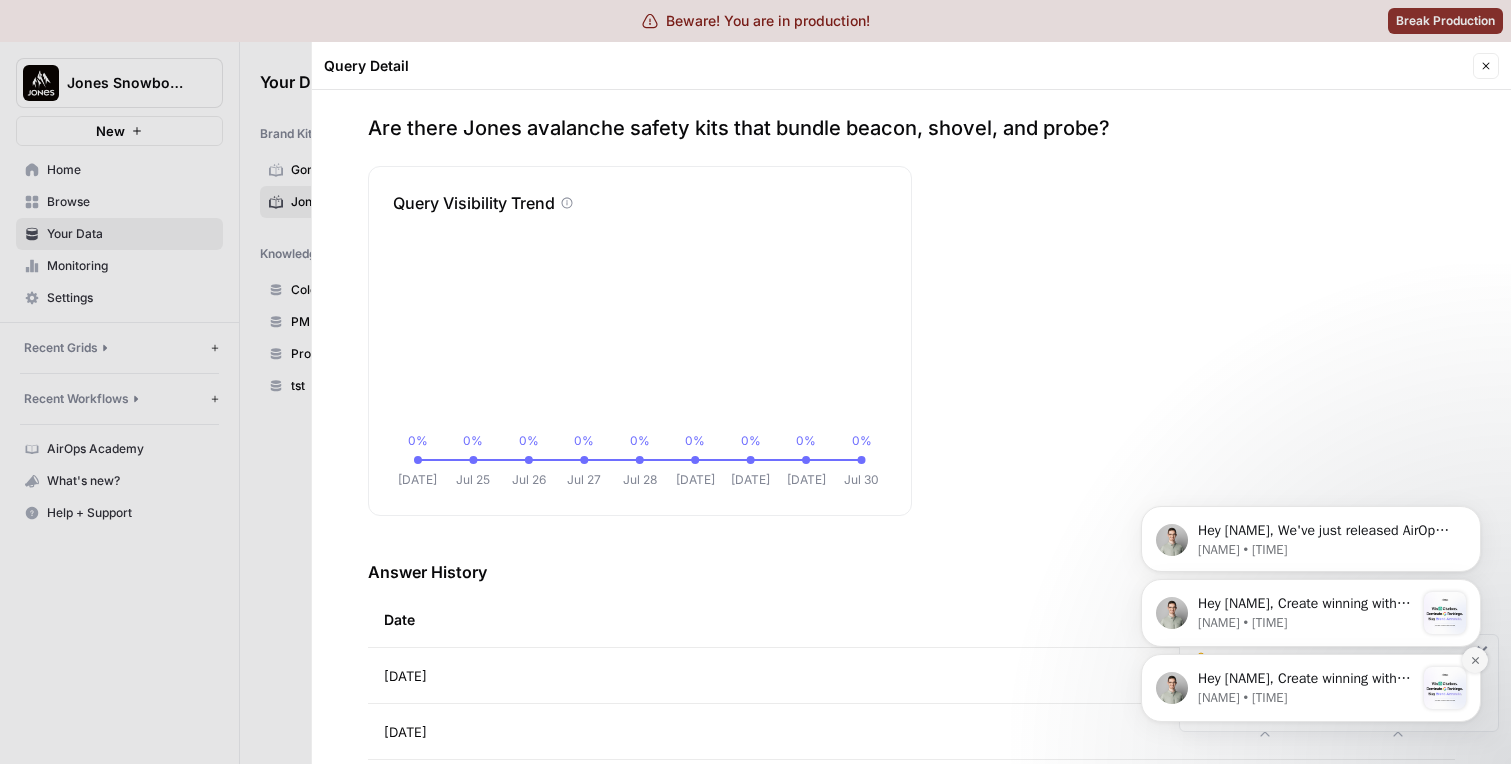 click 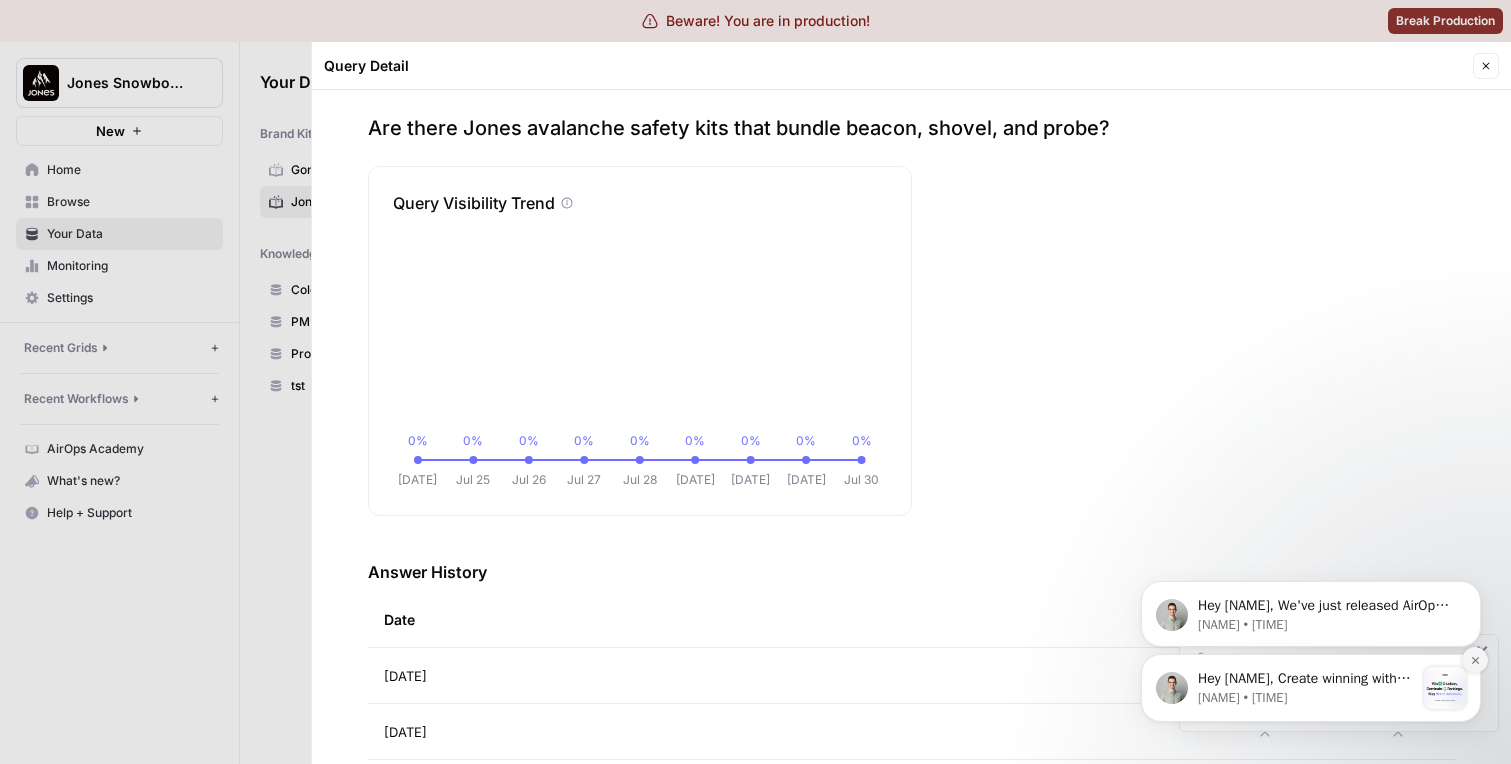 click 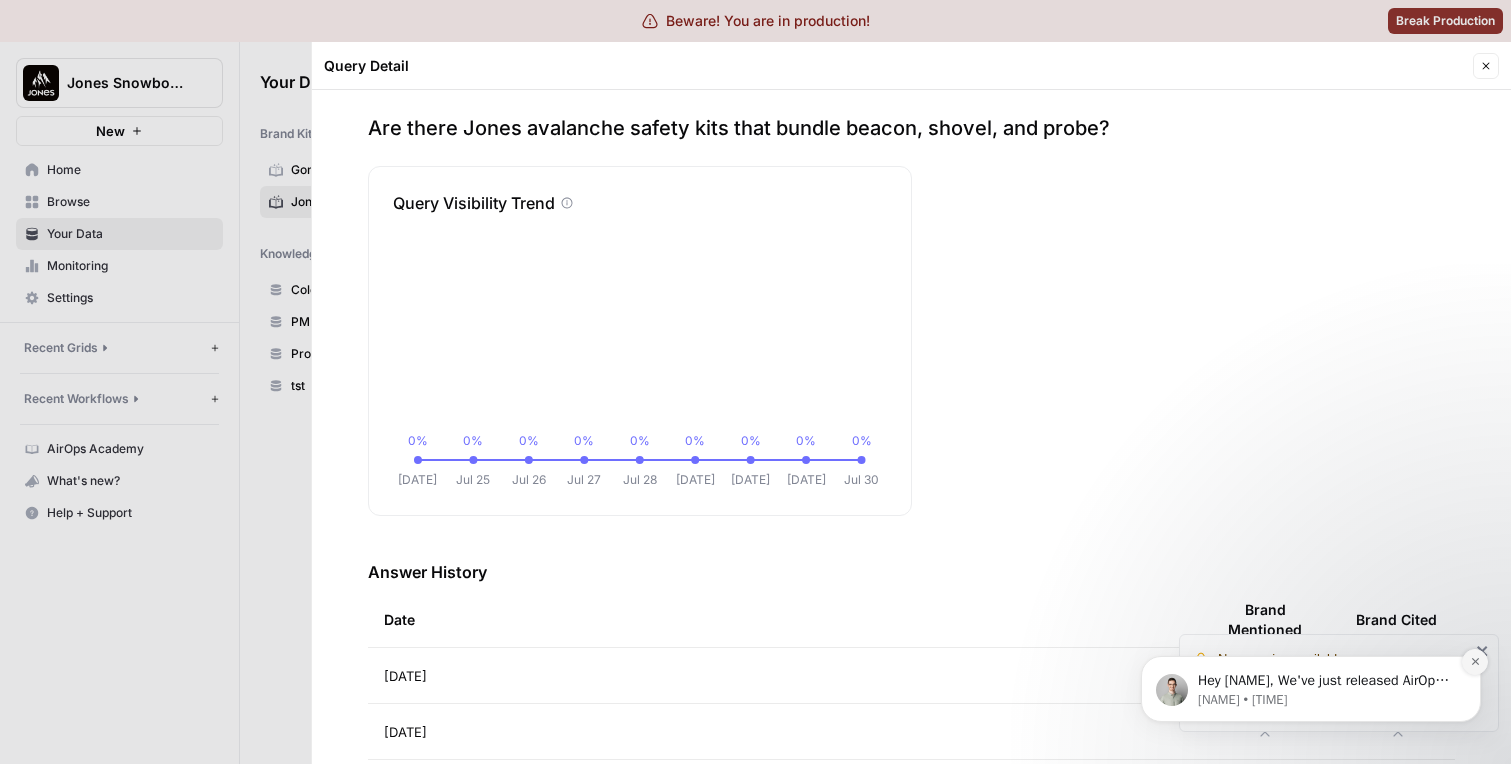 click 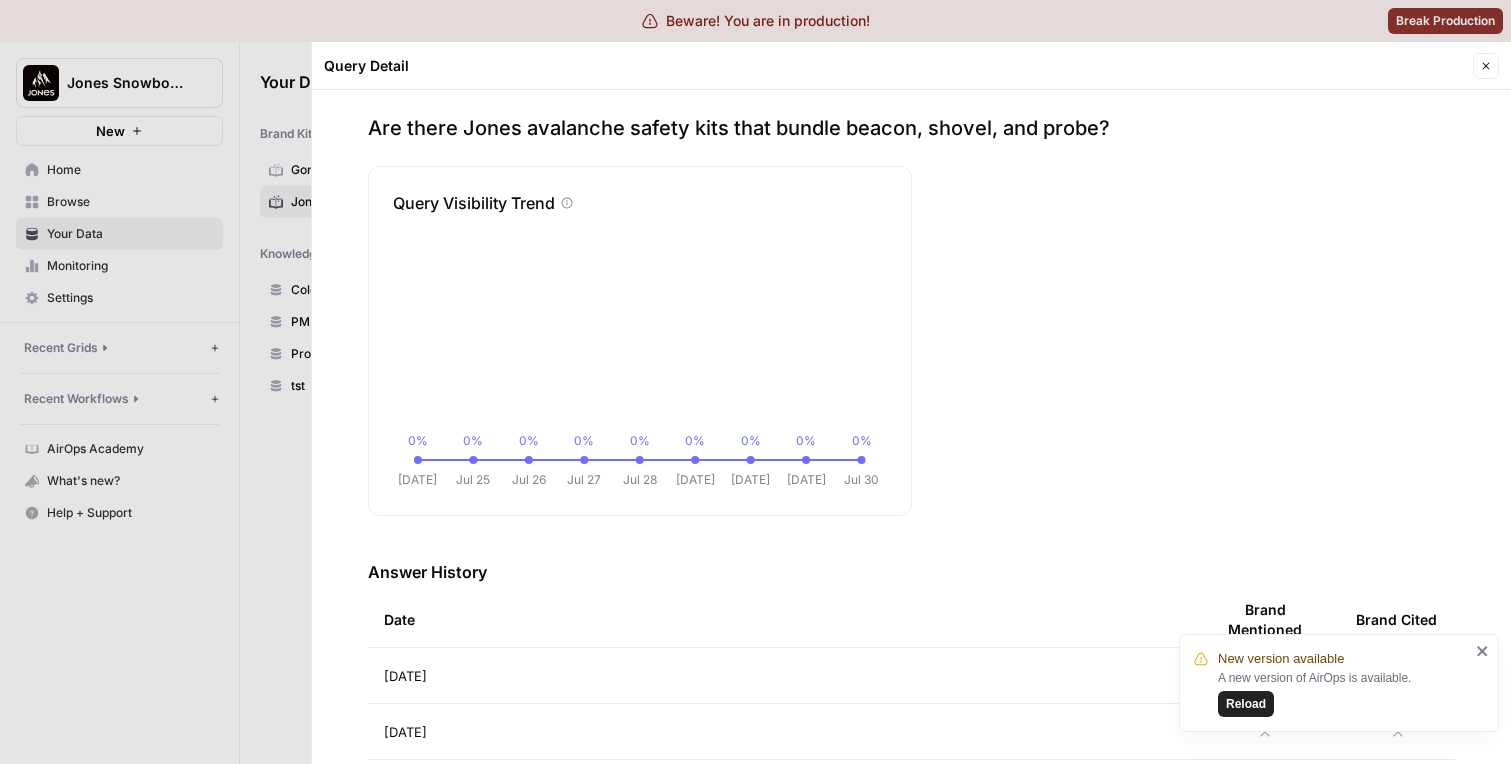 click on "Reload" at bounding box center (1246, 704) 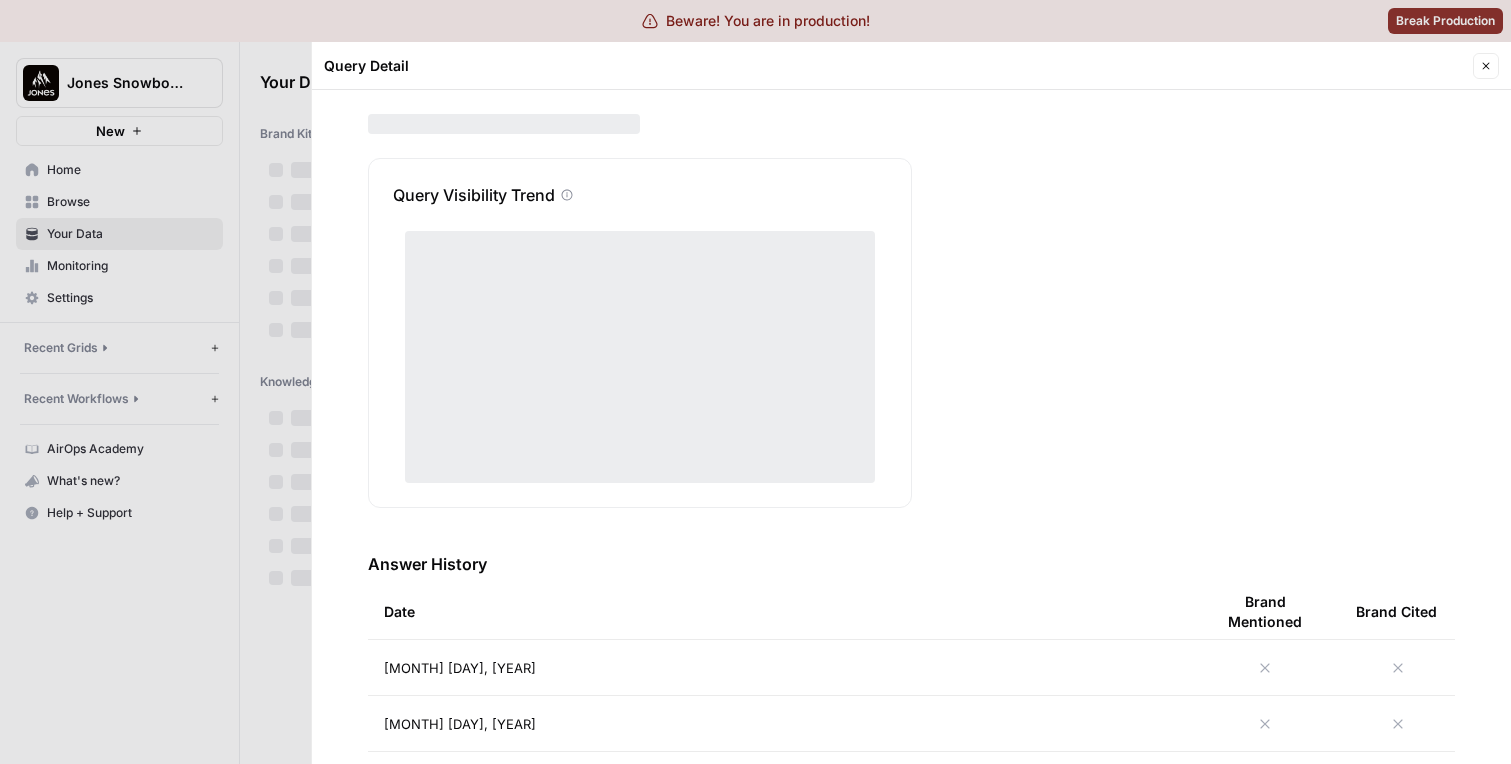scroll, scrollTop: 0, scrollLeft: 0, axis: both 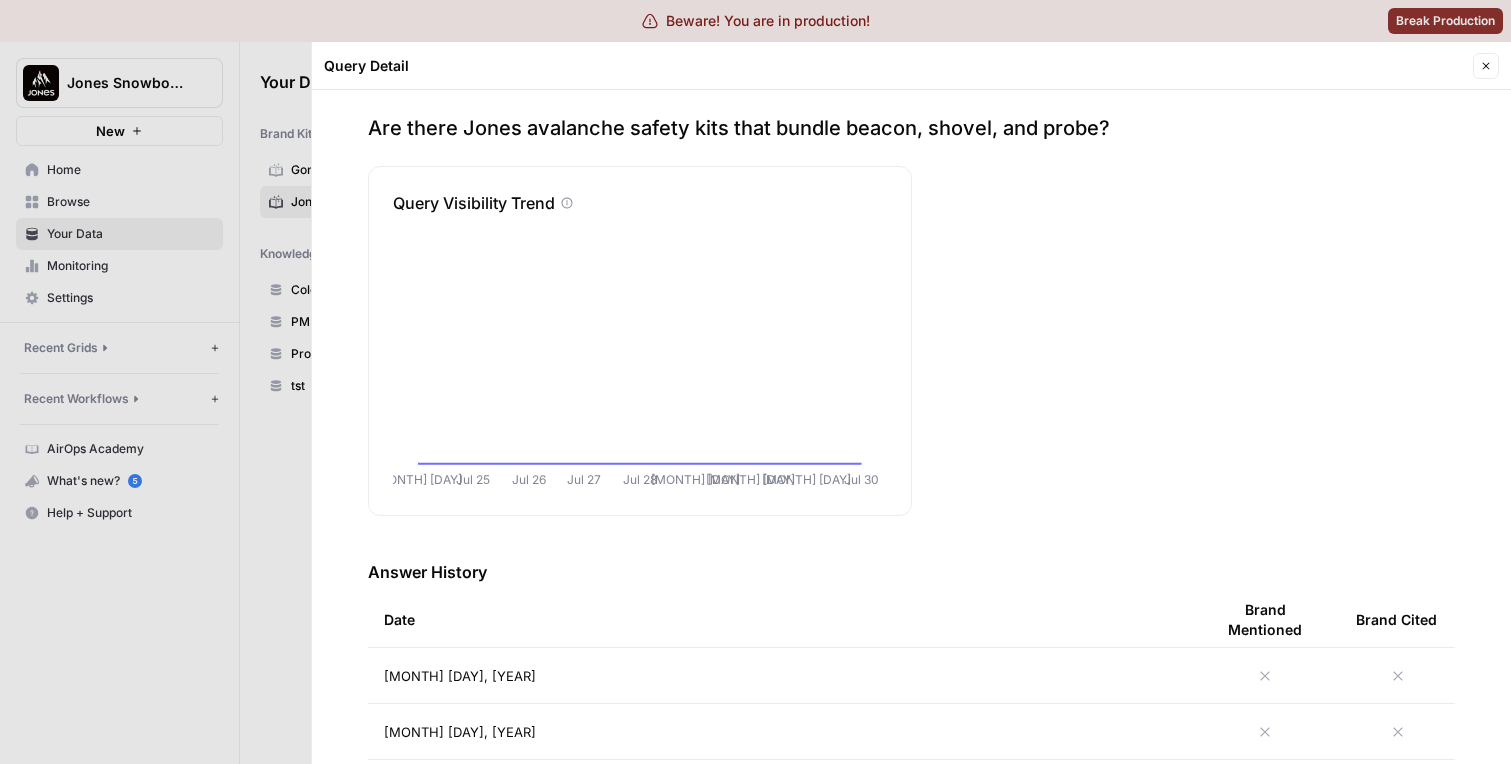 click 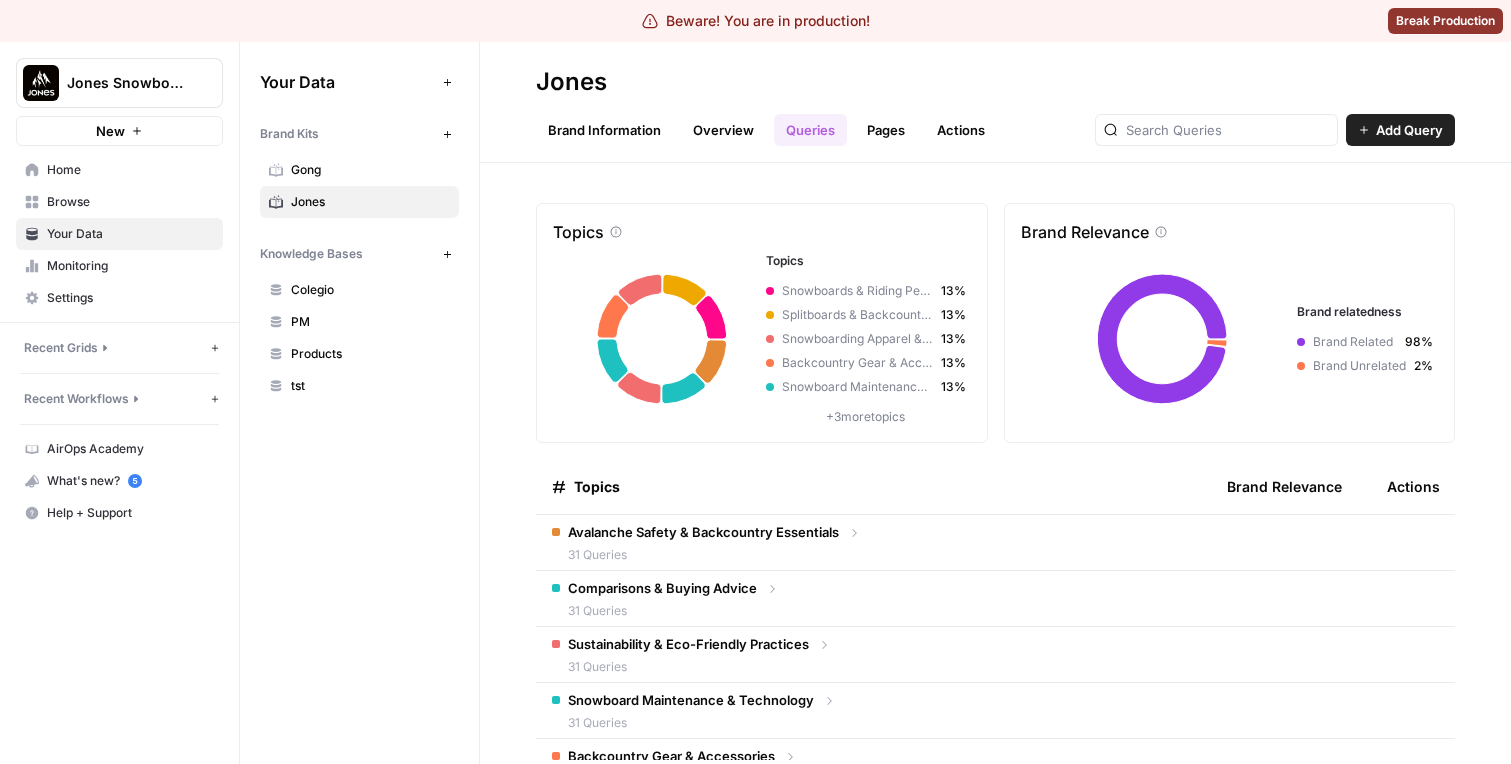 click on "Home" at bounding box center [119, 170] 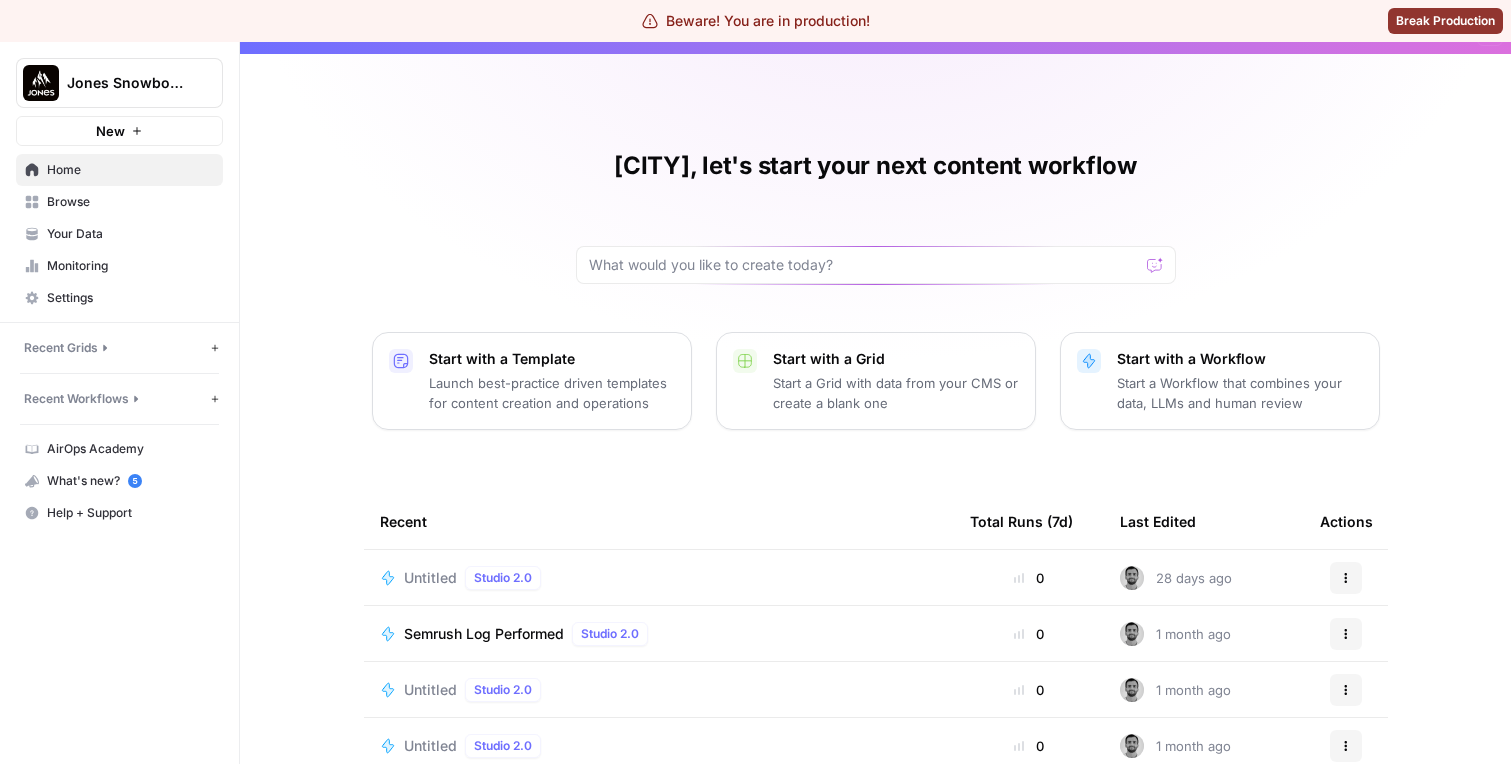 scroll, scrollTop: 0, scrollLeft: 0, axis: both 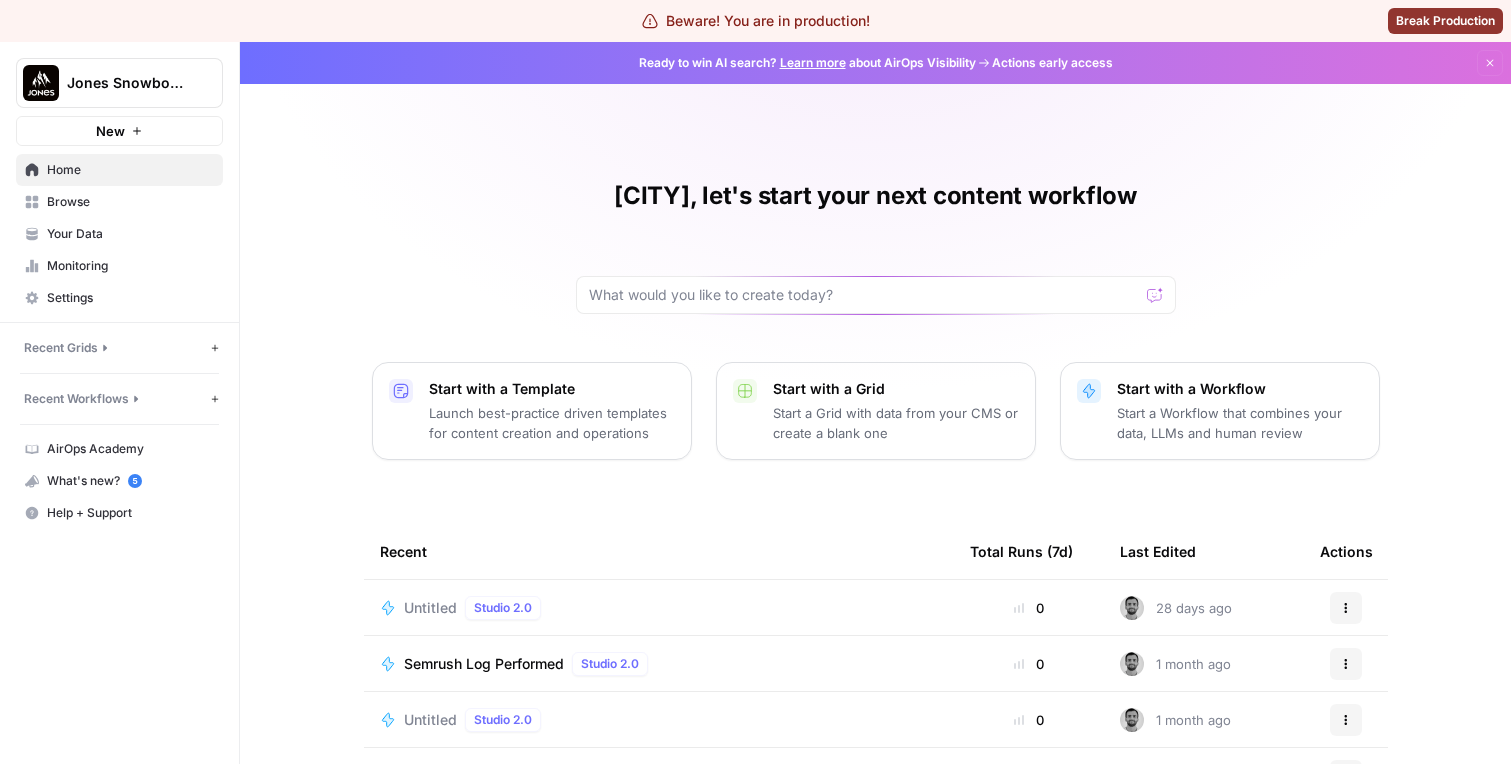click on "Ready to win AI search?   Learn more   about AirOps Visibility" at bounding box center (807, 63) 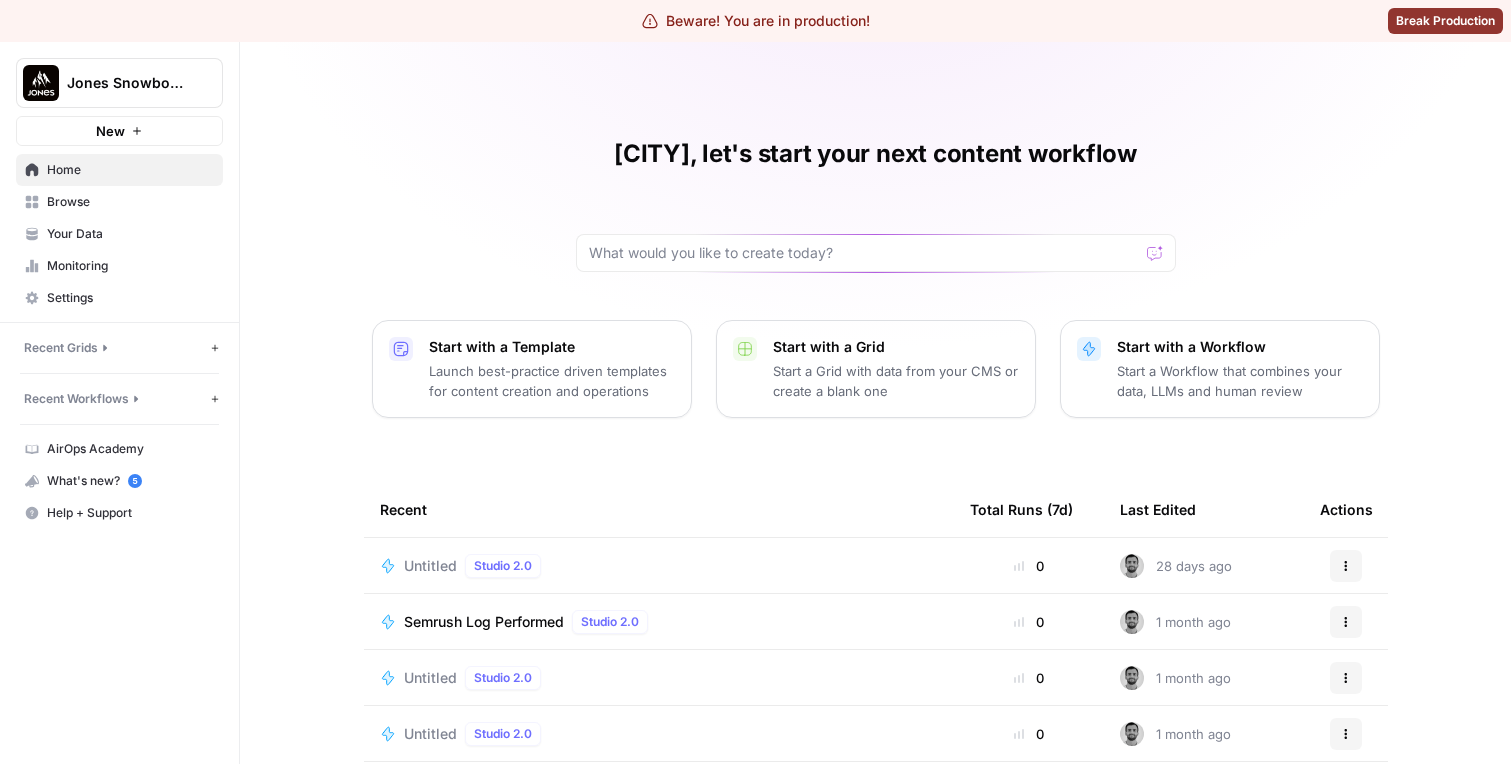 click on "Santiago, let's start your next content workflow Start with a Template Launch best-practice driven templates for content creation and operations Start with a Grid Start a Grid with data from your CMS or create a blank one Start with a Workflow Start a Workflow that combines your data, LLMs and human review Recent Total Runs (7d) Last Edited Actions Untitled Studio 2.0 0 28 days ago Actions Semrush Log Performed Studio 2.0 0 1 month ago Actions Untitled Studio 2.0 0 1 month ago Actions Untitled Studio 2.0 0 1 month ago Actions Push Shopify Article Studio 2.0 0 1 month ago Actions Create Product Article Studio 2.0 0 1 month ago Actions [Test] People Assignment Studio 2.0 0 3 months ago Actions" at bounding box center (875, 502) 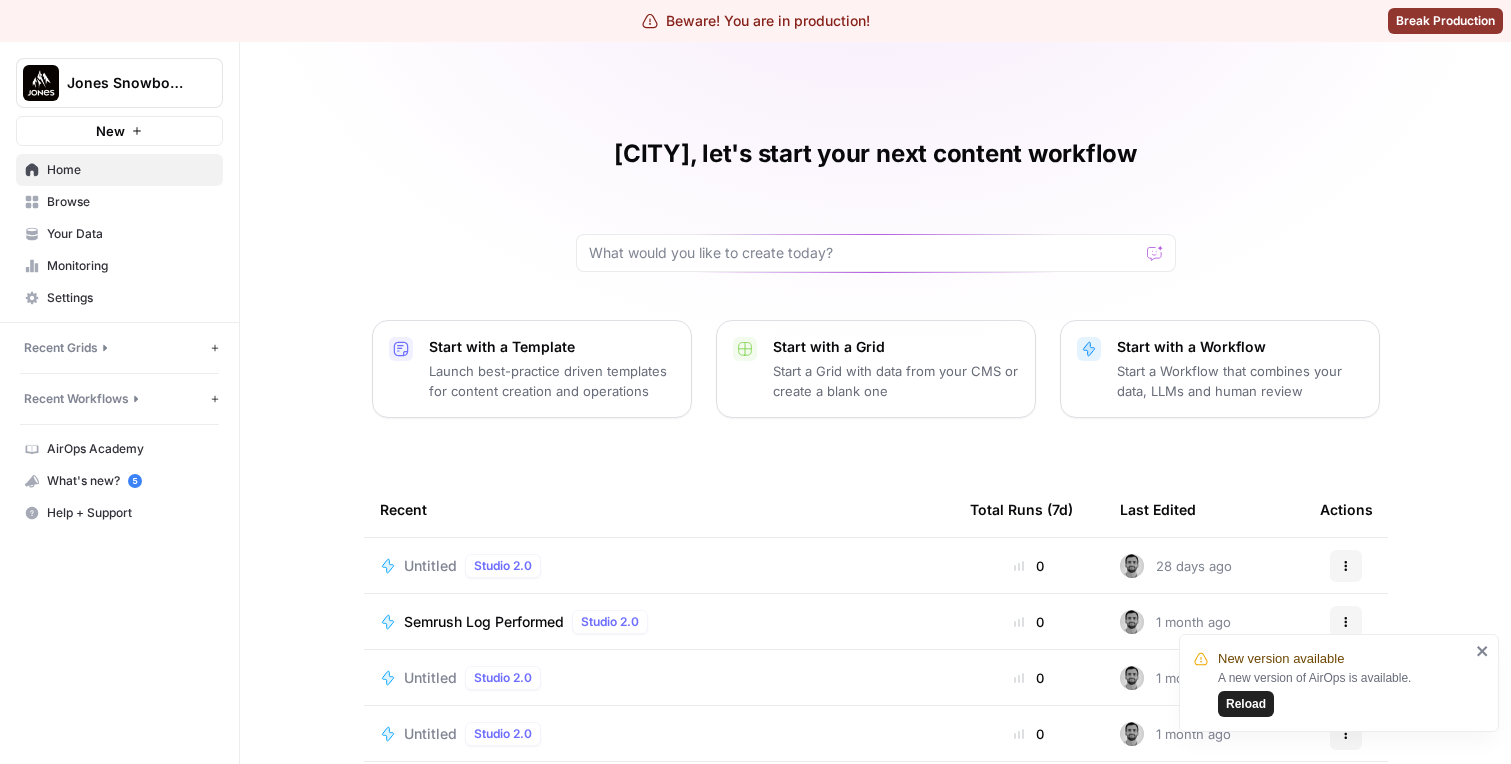 click on "Reload" at bounding box center (1246, 704) 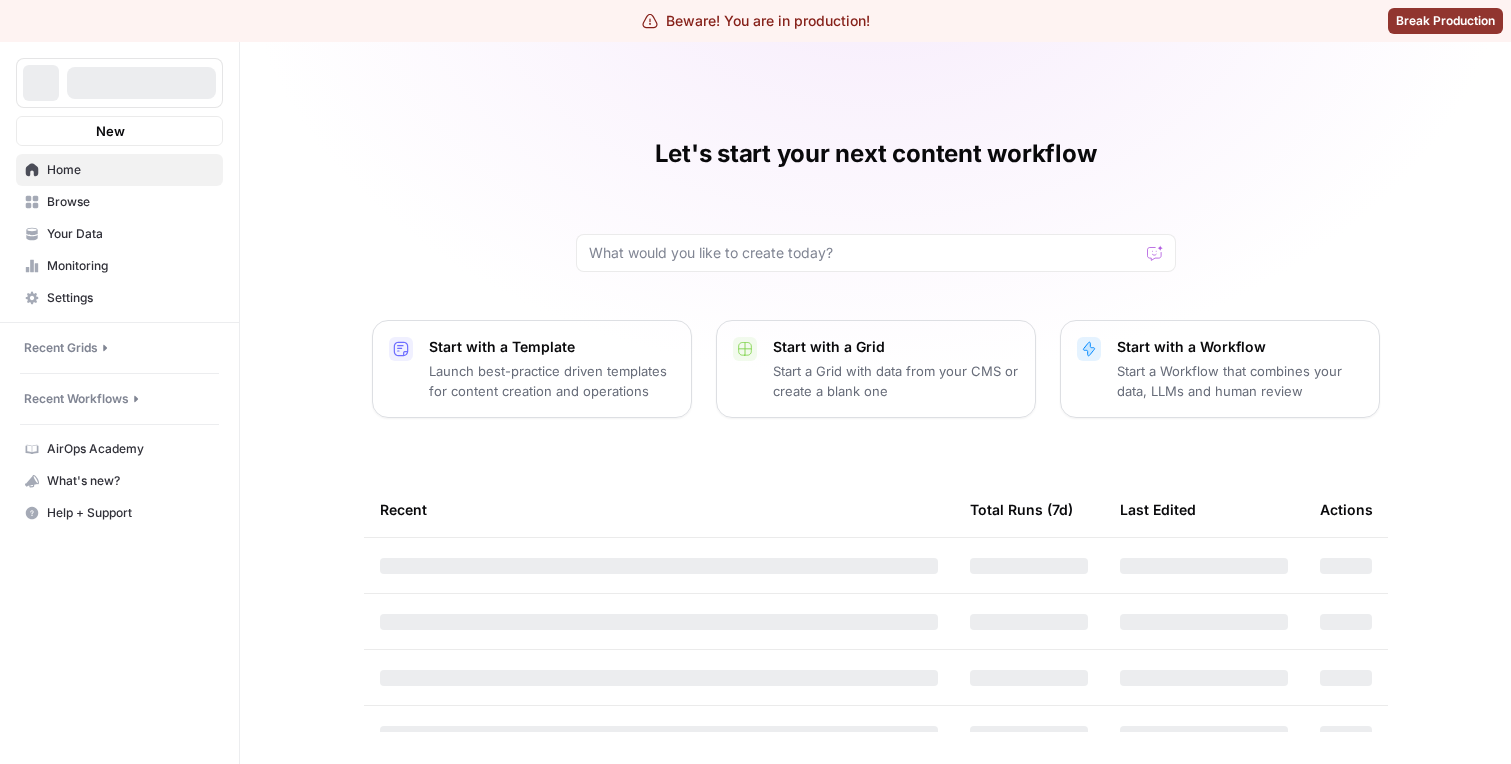 scroll, scrollTop: 0, scrollLeft: 0, axis: both 